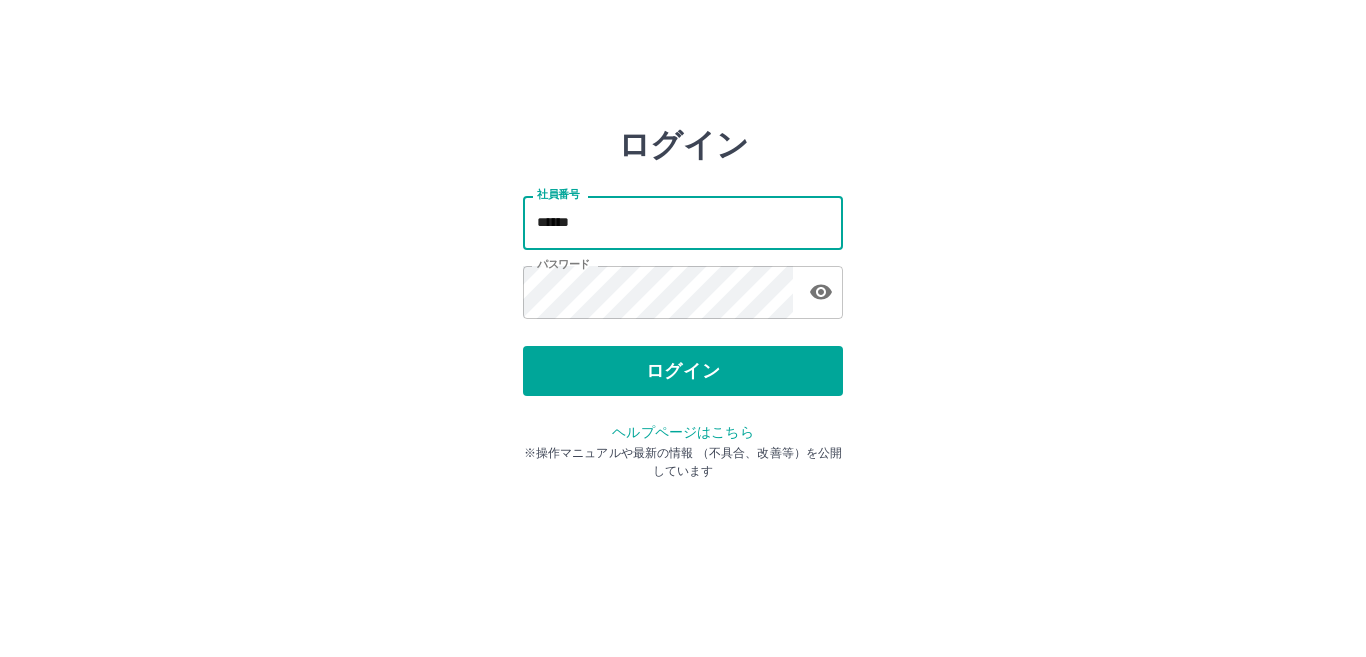 scroll, scrollTop: 0, scrollLeft: 0, axis: both 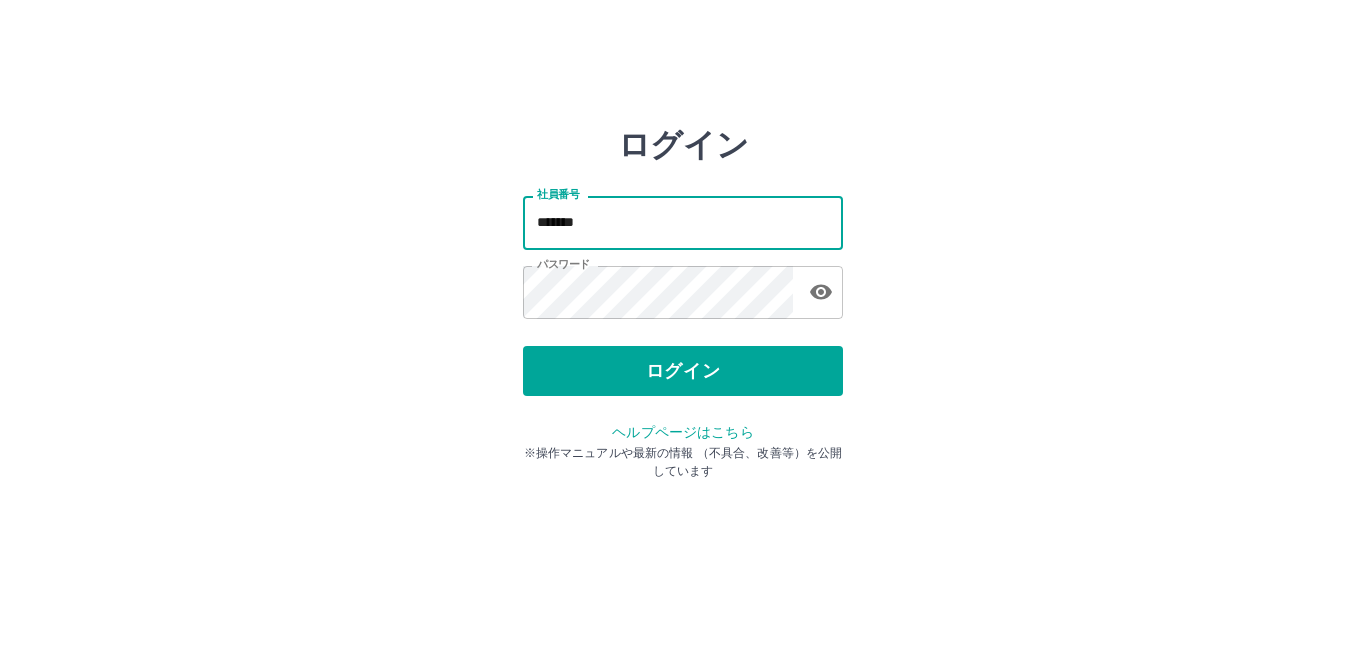 type on "*******" 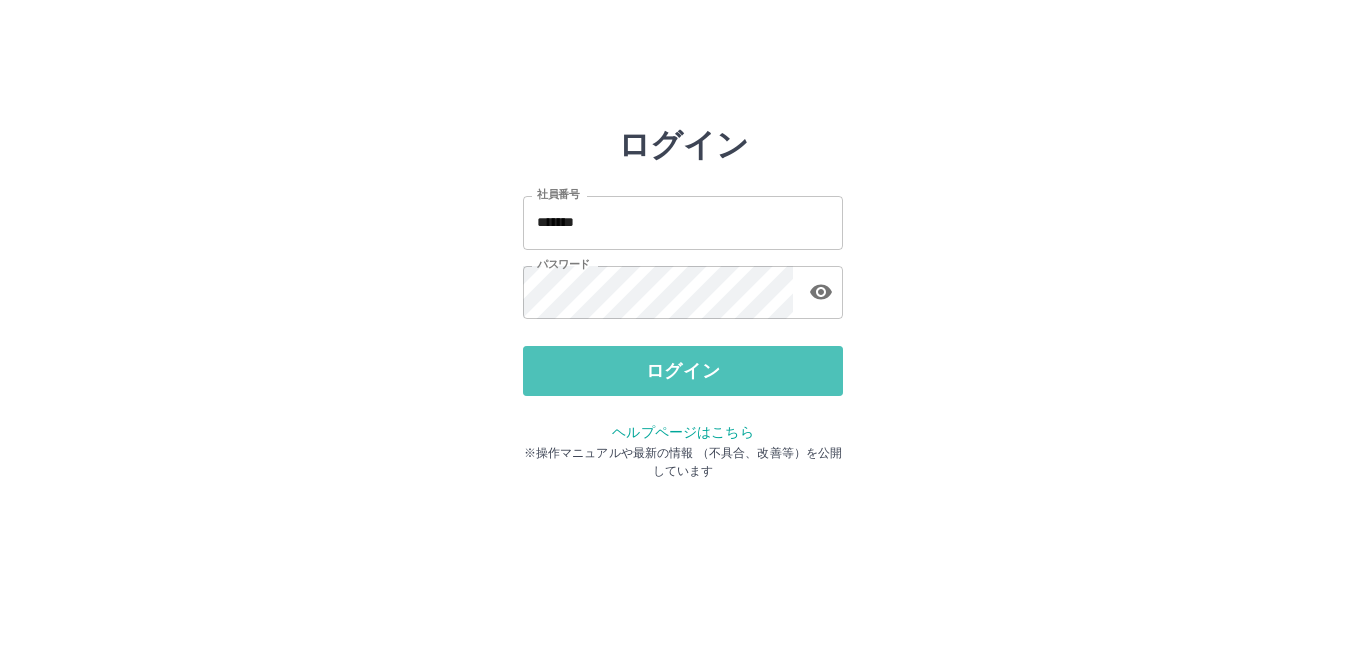 click on "ログイン" at bounding box center [683, 371] 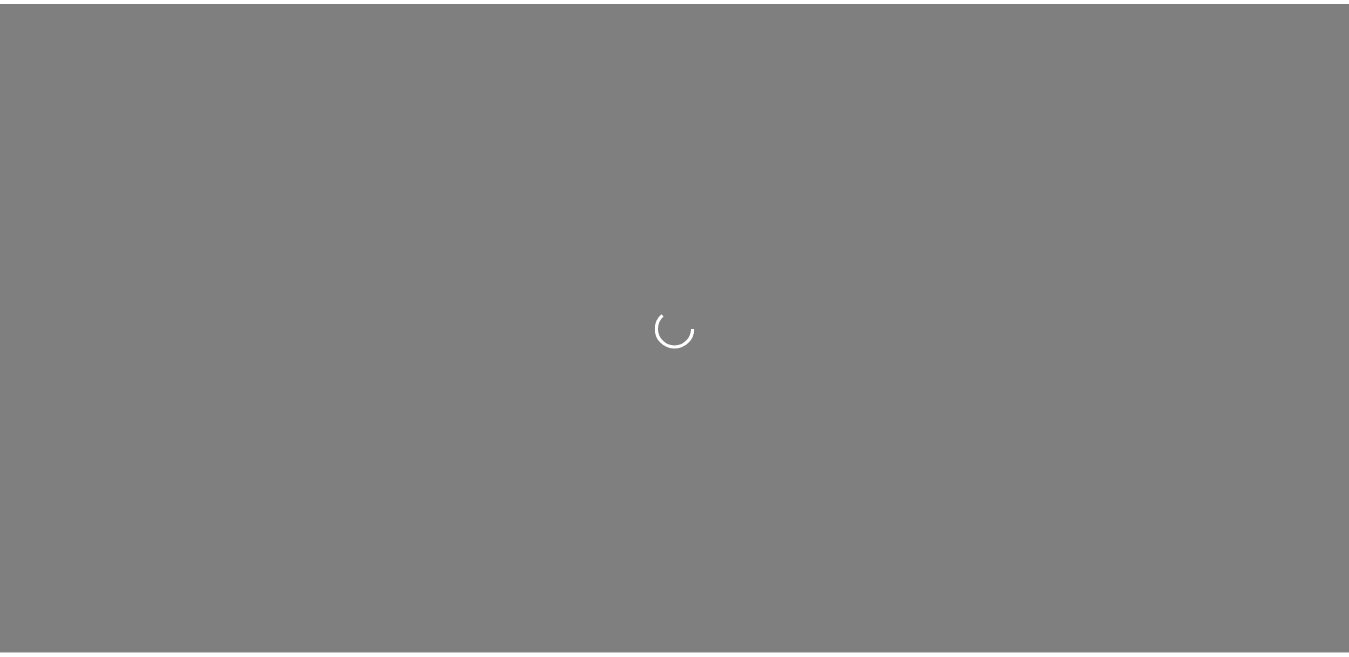 scroll, scrollTop: 0, scrollLeft: 0, axis: both 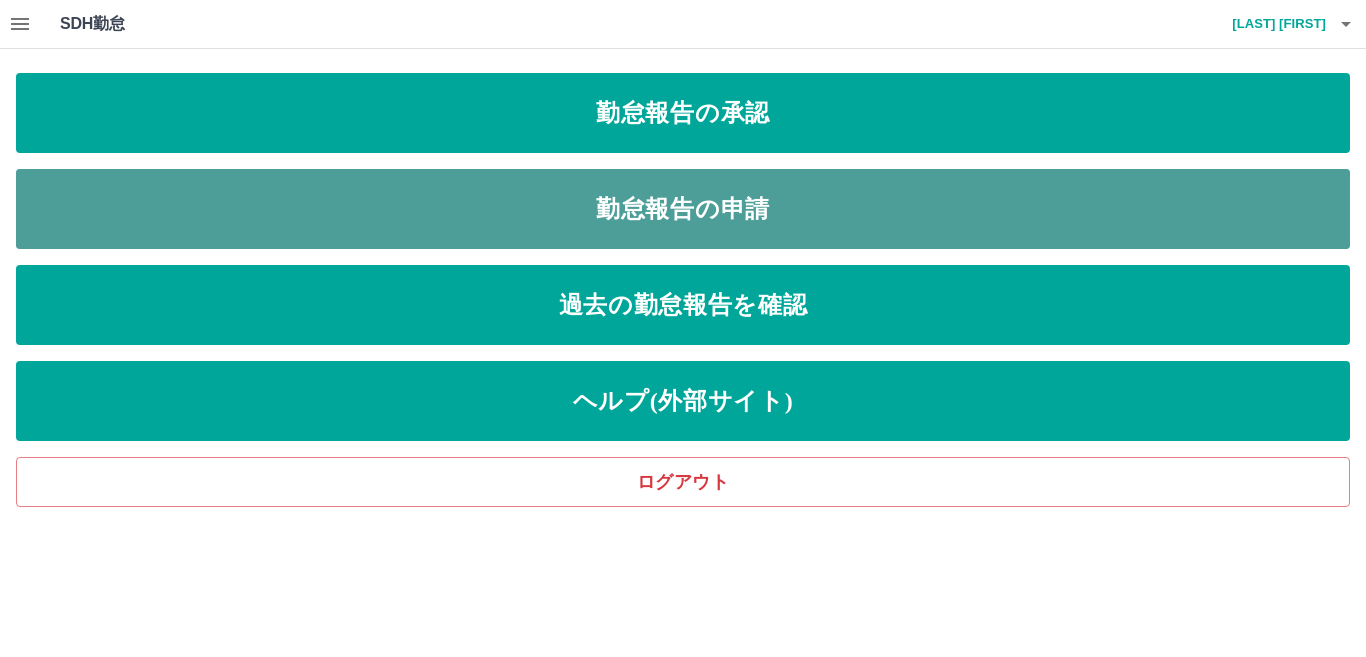 click on "勤怠報告の申請" at bounding box center [683, 209] 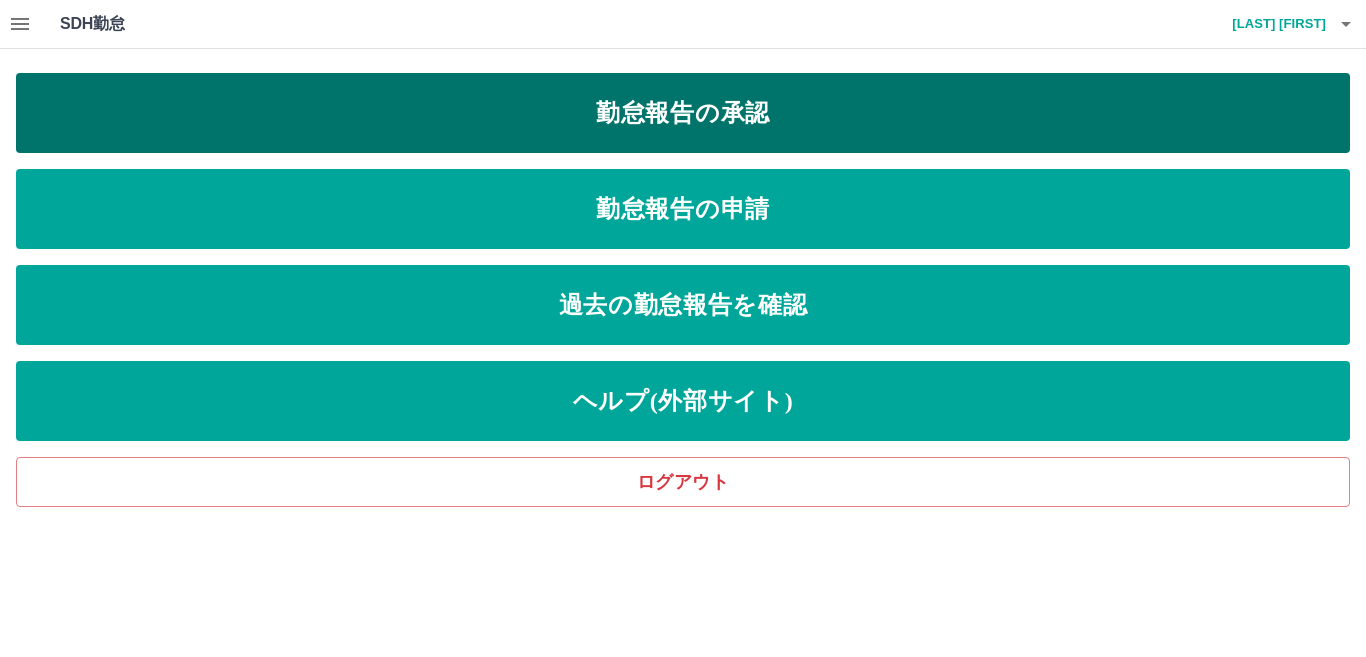 click on "勤怠報告の承認" at bounding box center [683, 113] 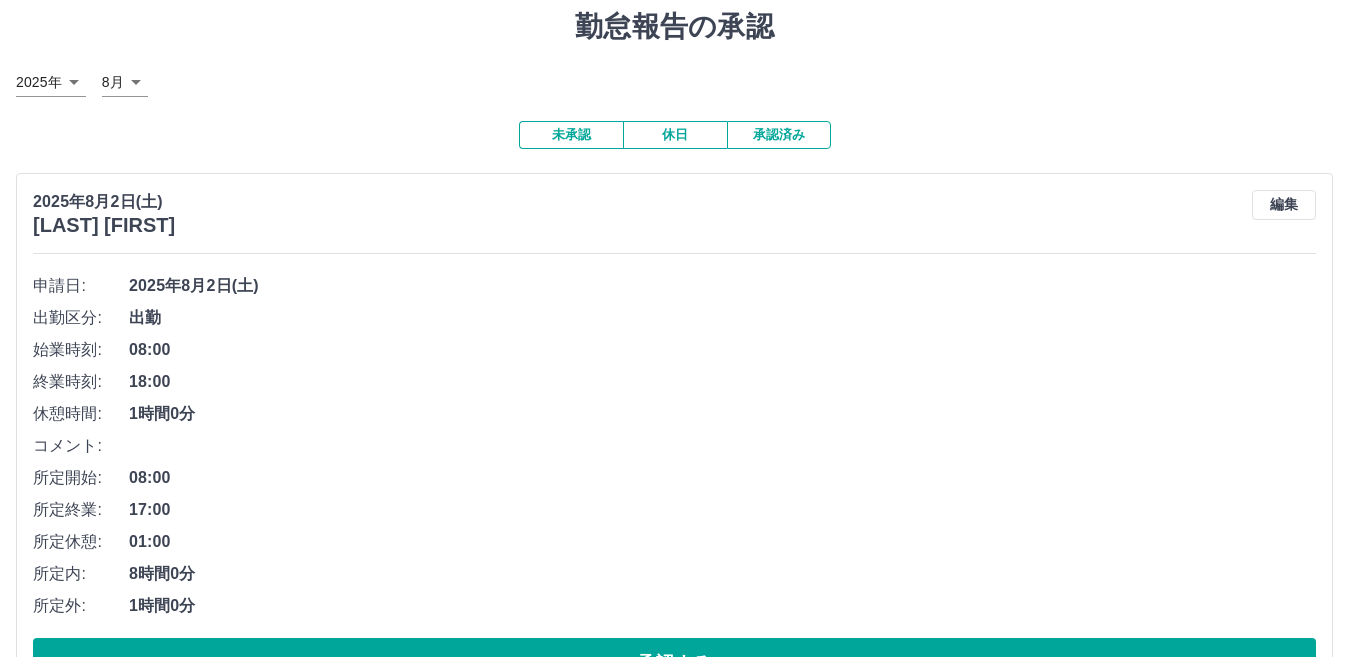 scroll, scrollTop: 137, scrollLeft: 0, axis: vertical 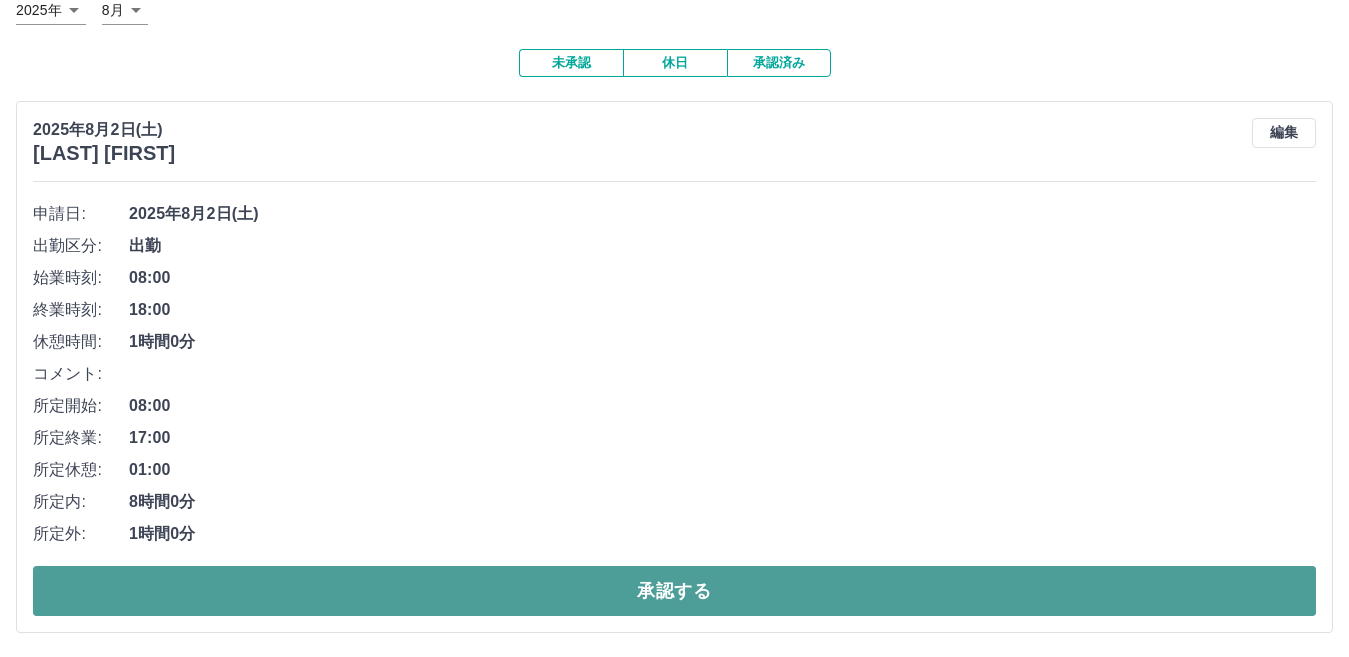 click on "承認する" at bounding box center (674, 591) 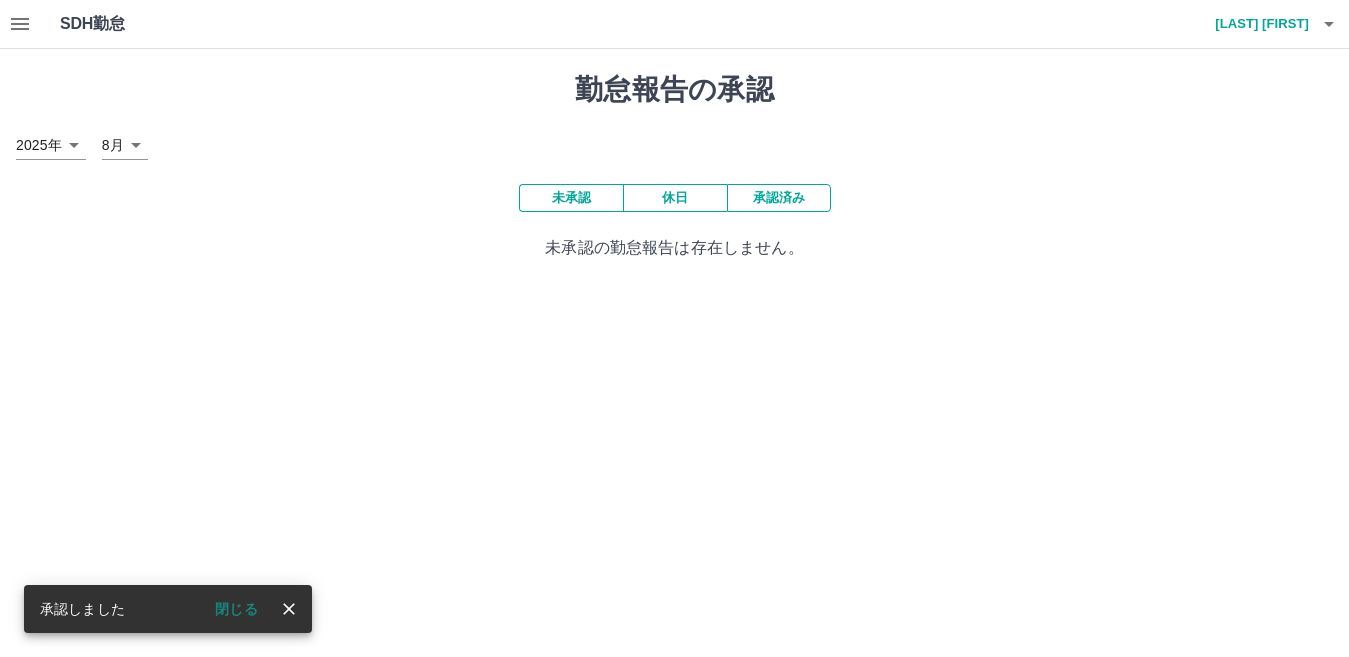 scroll, scrollTop: 0, scrollLeft: 0, axis: both 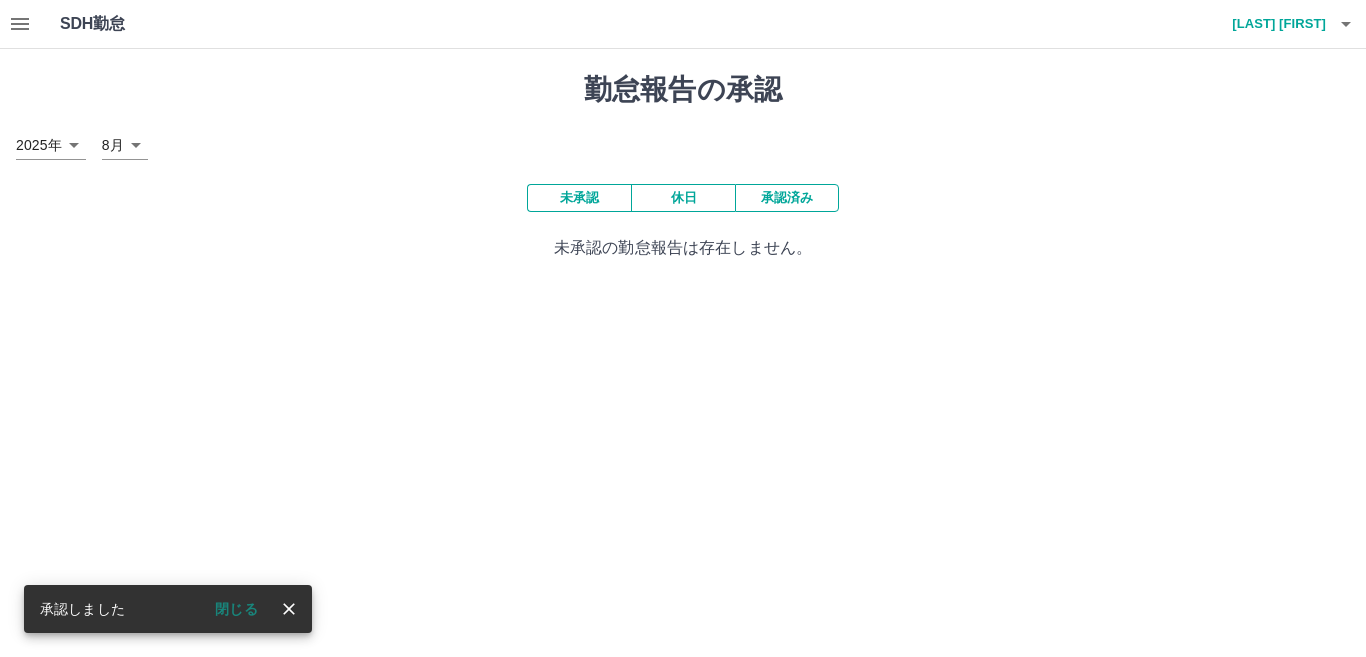 click at bounding box center [20, 24] 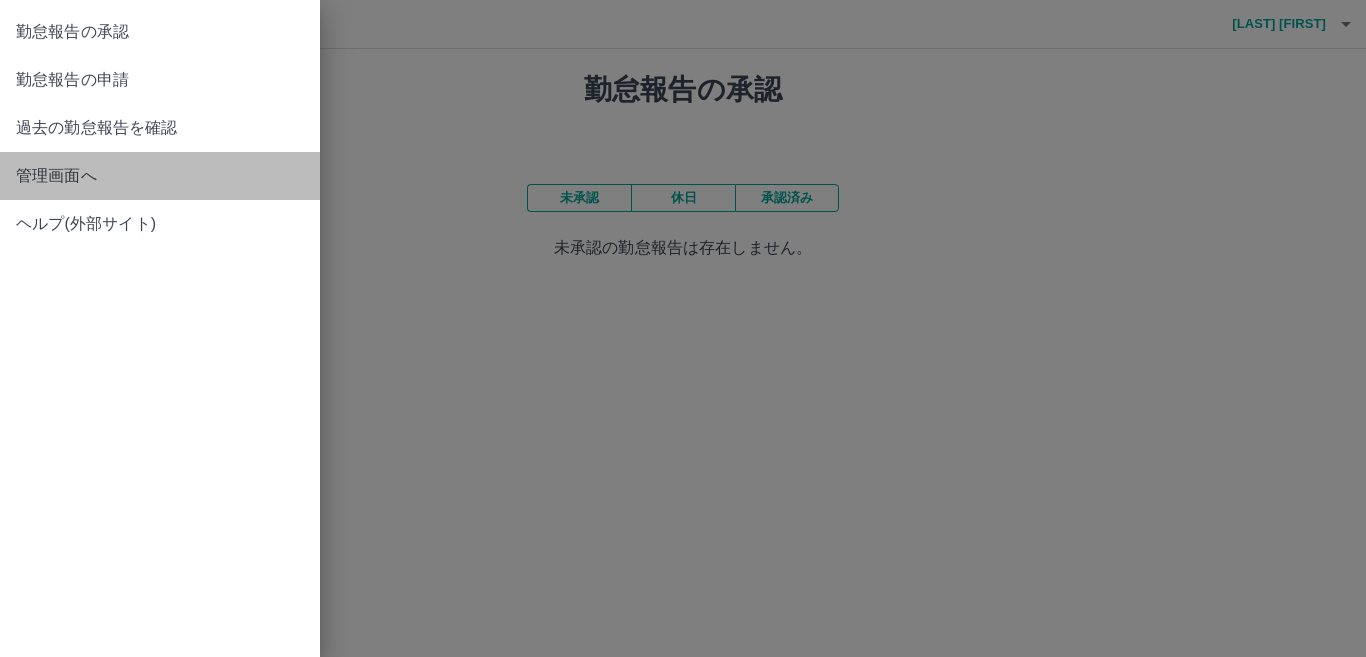 click on "管理画面へ" at bounding box center (160, 176) 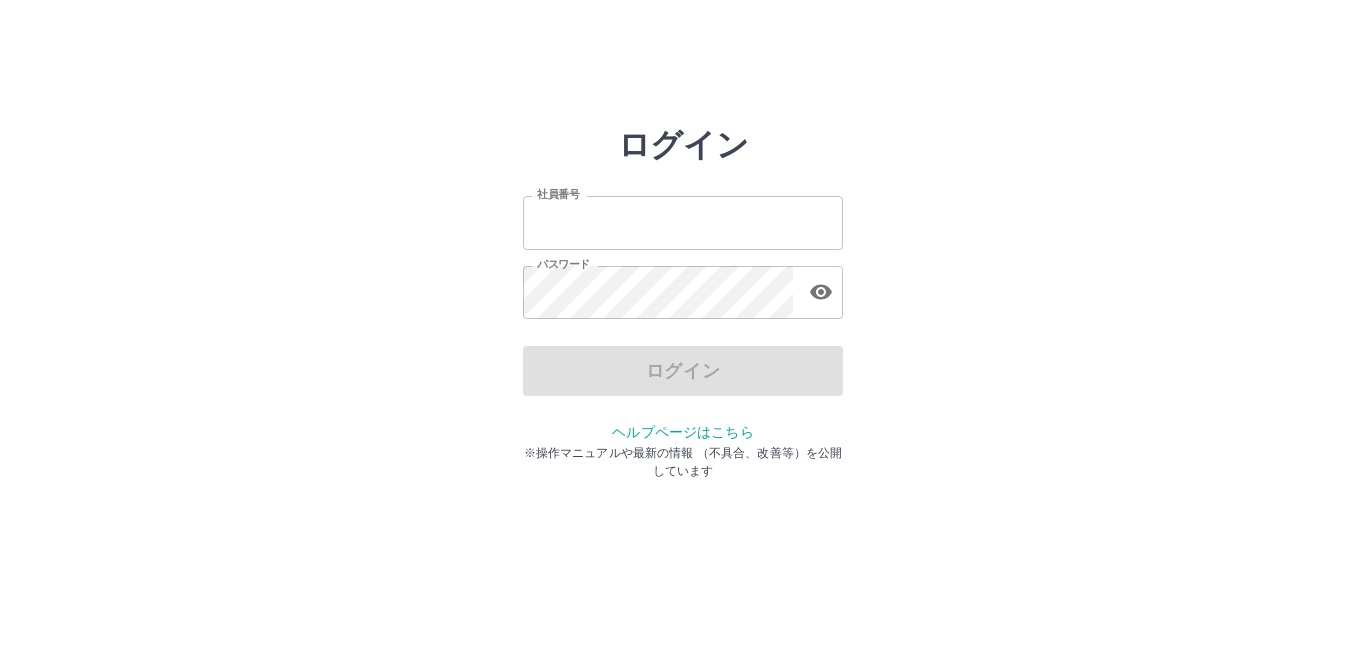 scroll, scrollTop: 0, scrollLeft: 0, axis: both 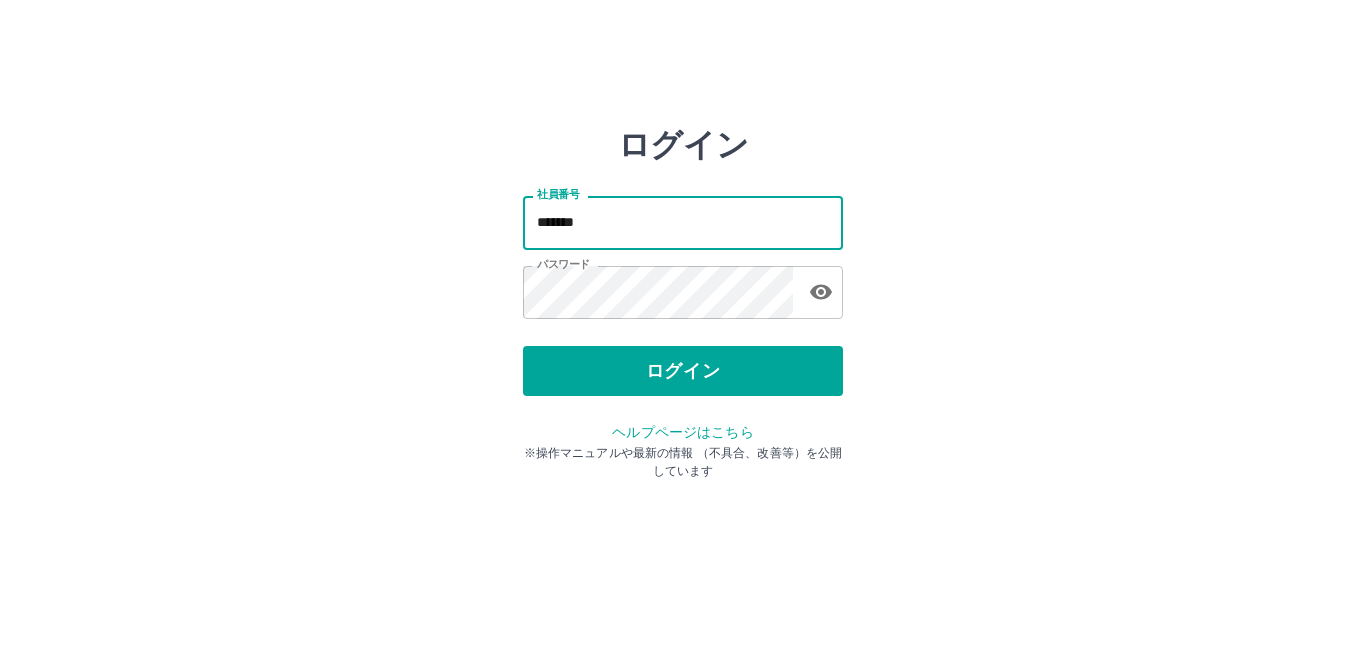 drag, startPoint x: 633, startPoint y: 243, endPoint x: 628, endPoint y: 219, distance: 24.5153 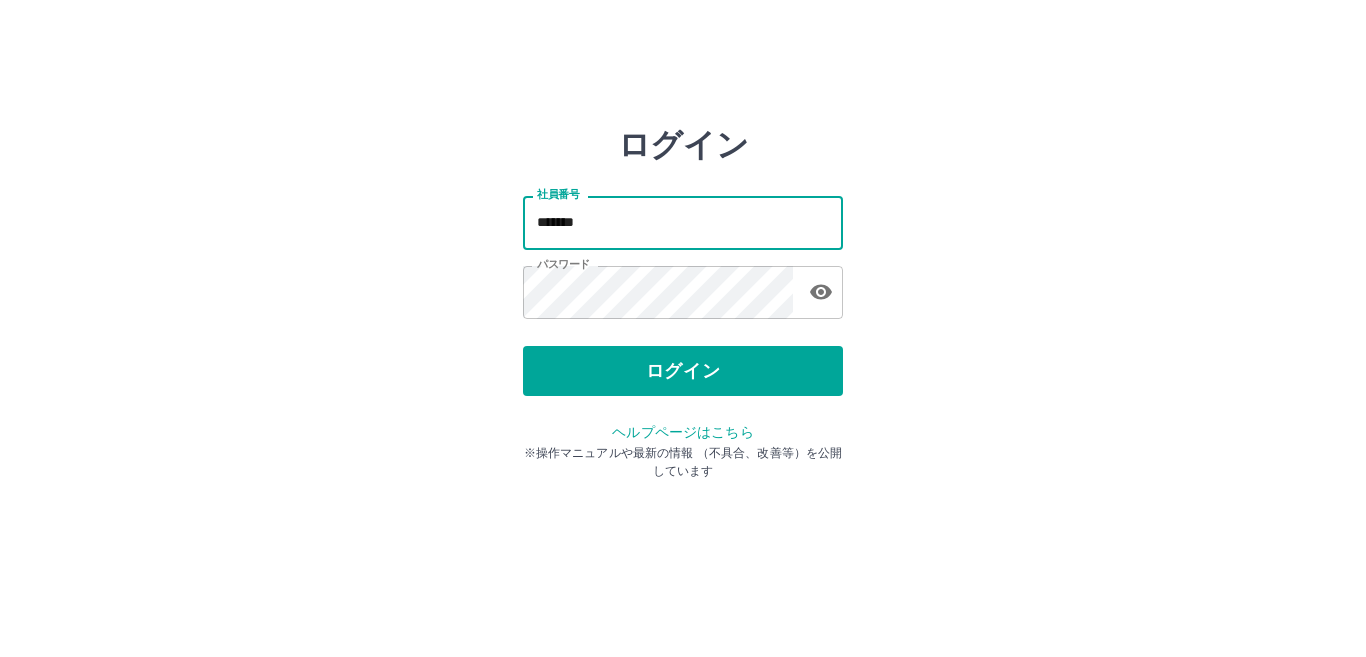 type on "*******" 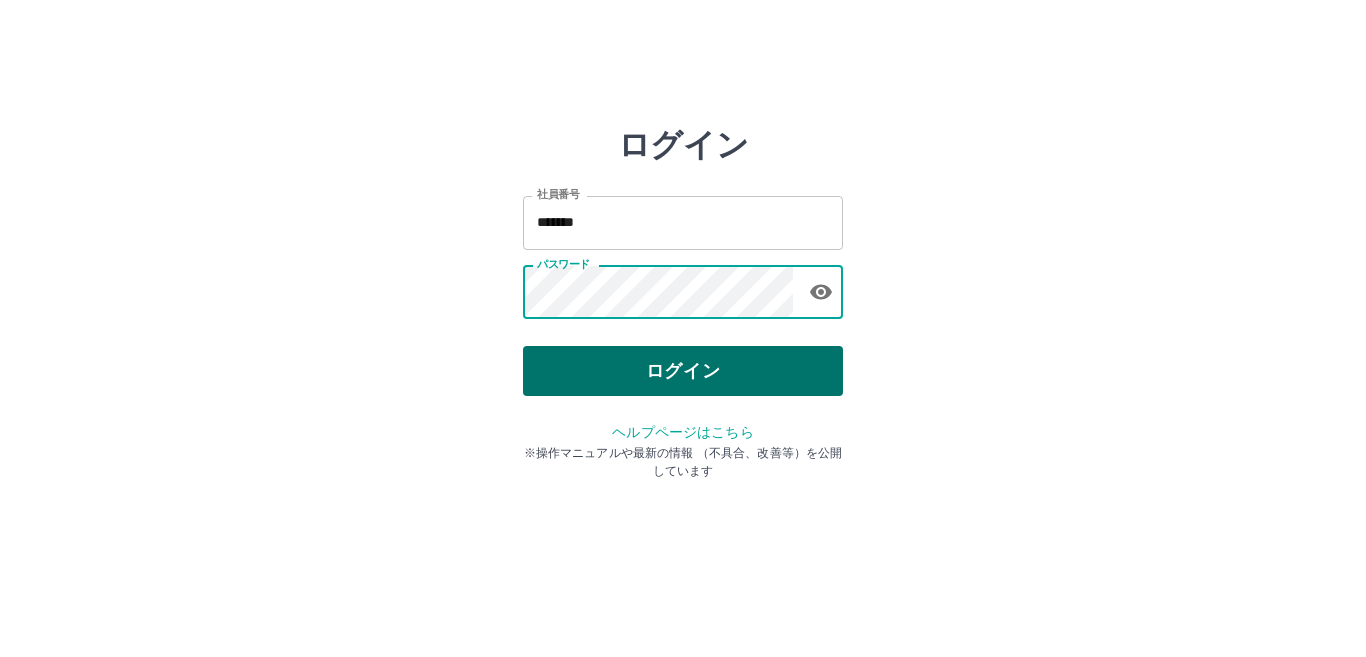 click on "ログイン" at bounding box center (683, 371) 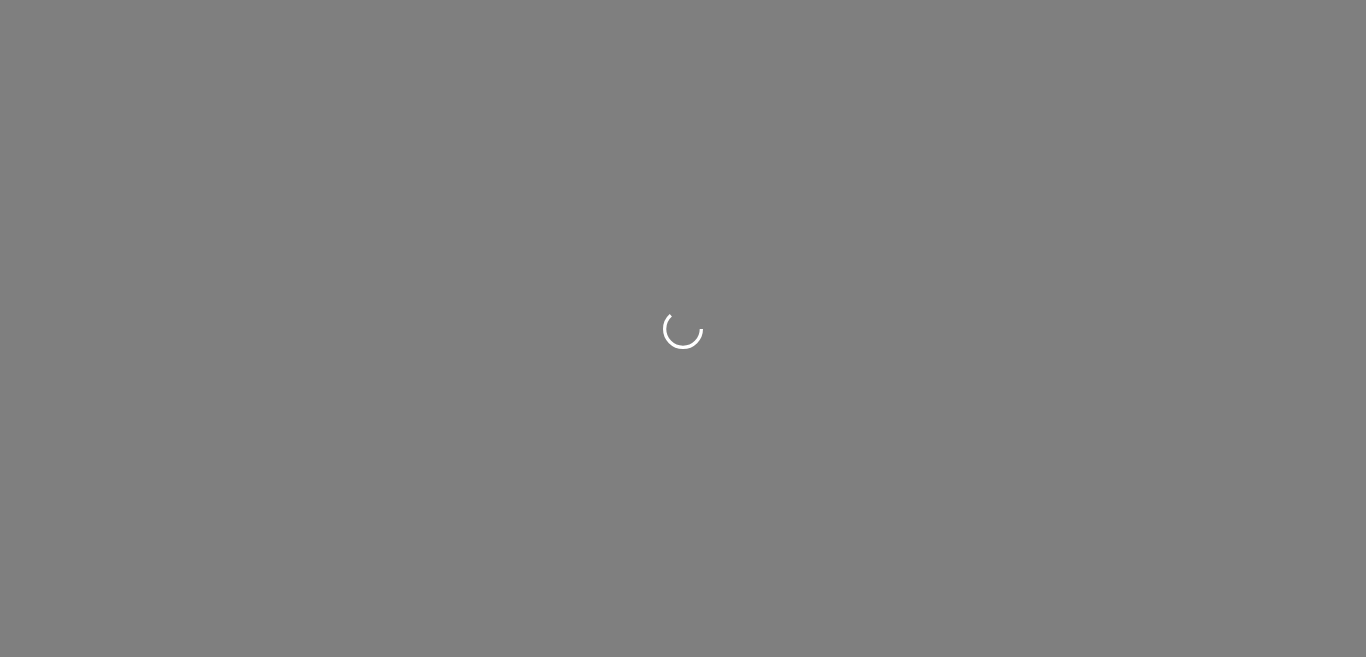 scroll, scrollTop: 0, scrollLeft: 0, axis: both 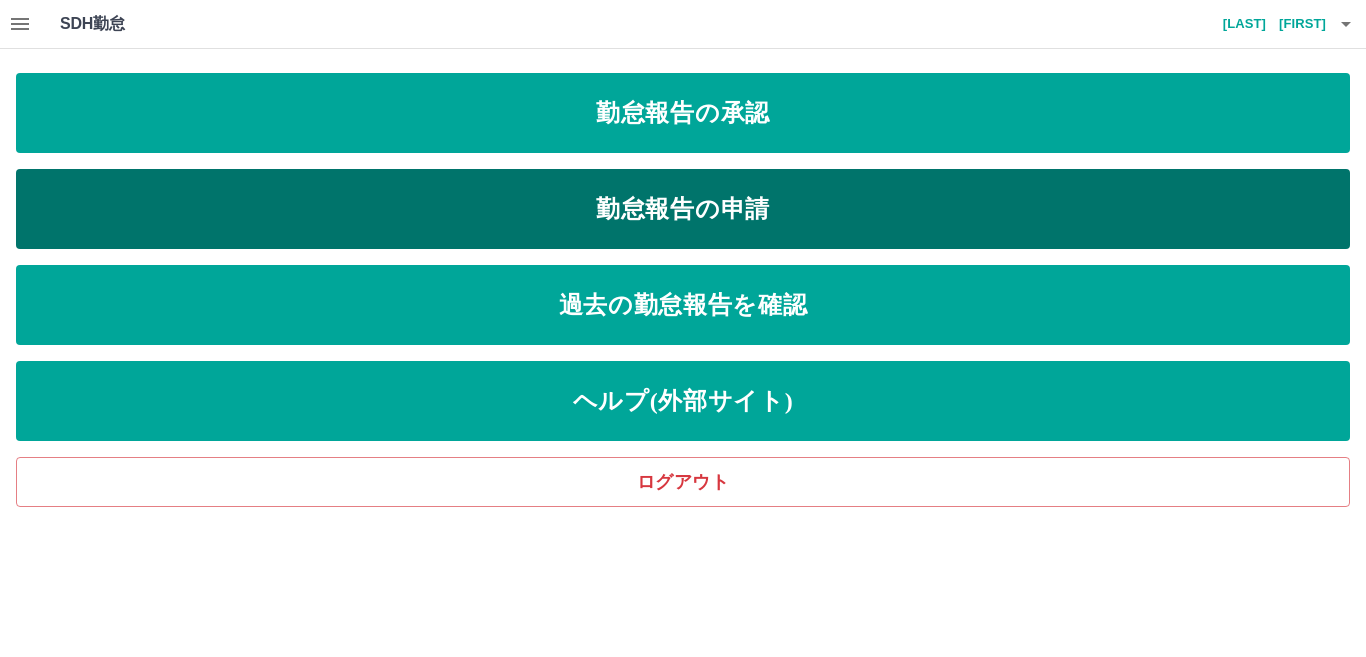 click on "勤怠報告の申請" at bounding box center [683, 209] 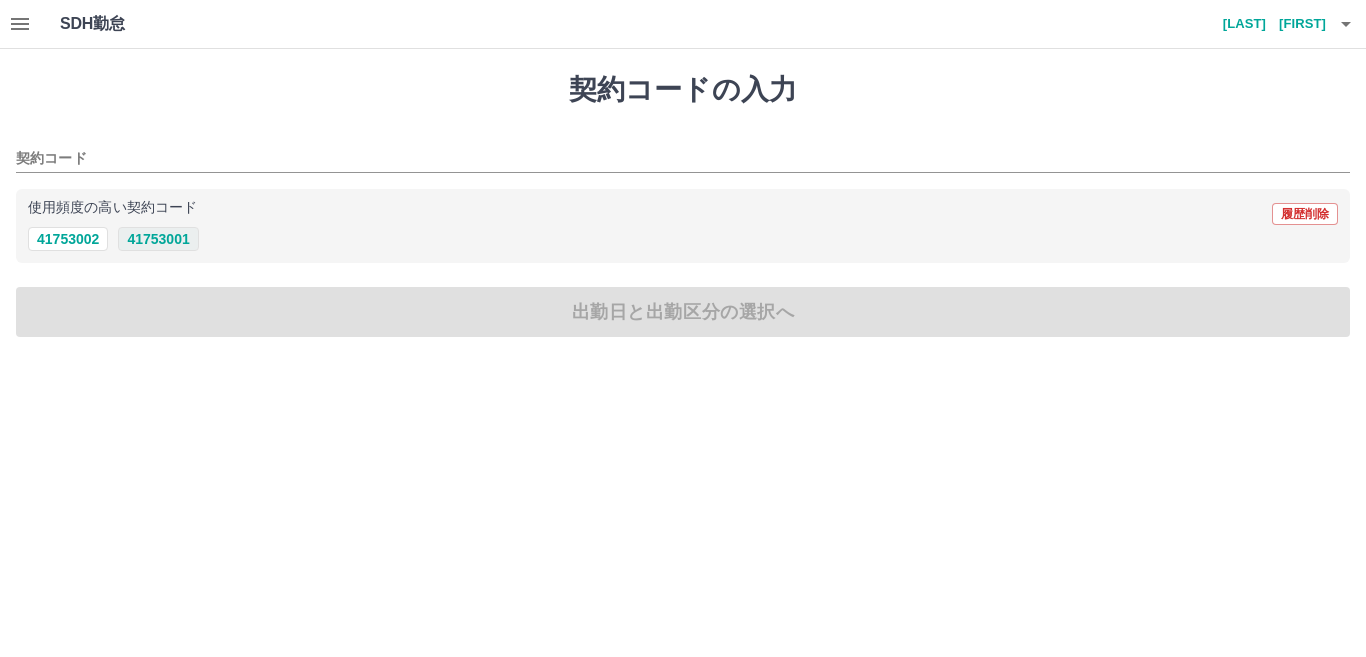click on "41753001" at bounding box center (158, 239) 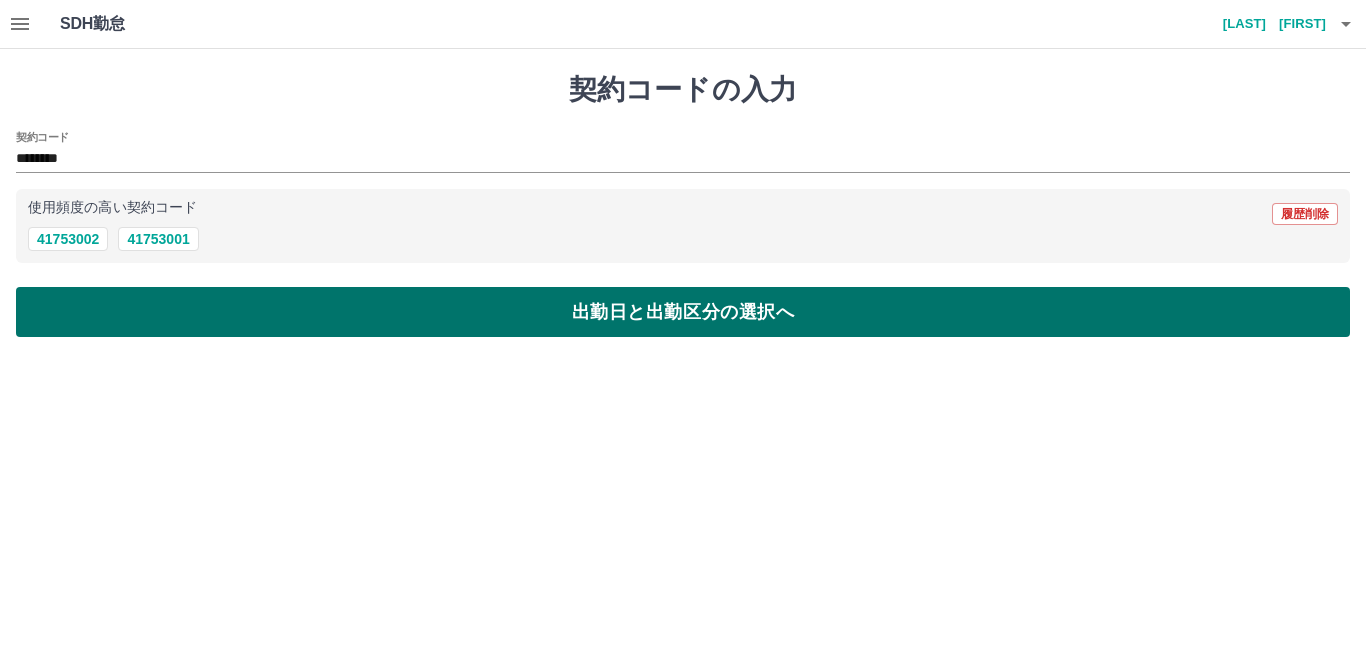 click on "出勤日と出勤区分の選択へ" at bounding box center [683, 312] 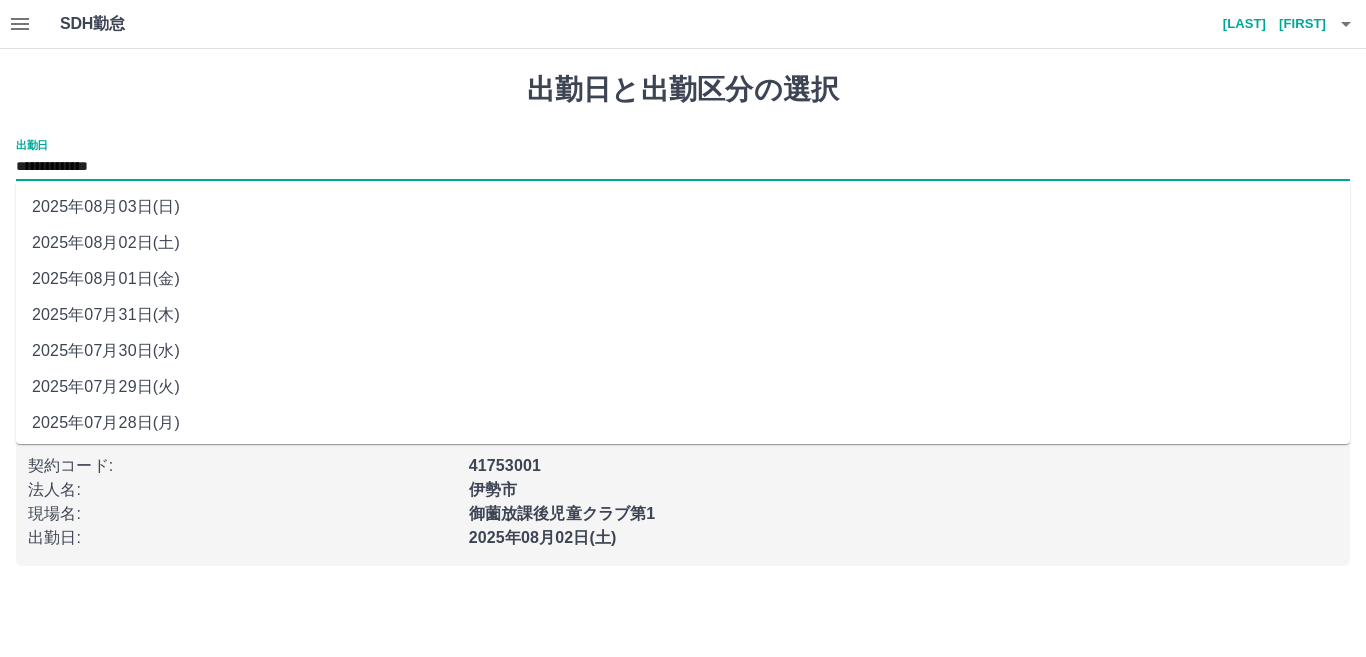 click on "**********" at bounding box center [683, 167] 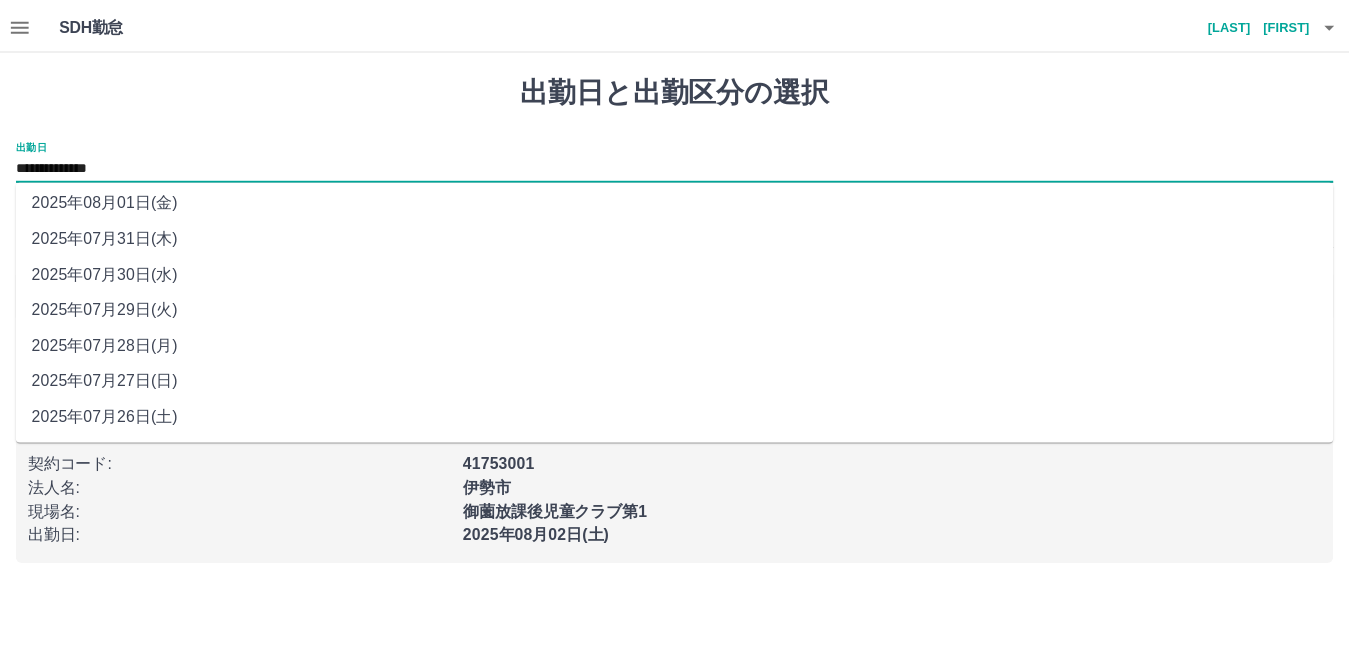 scroll, scrollTop: 0, scrollLeft: 0, axis: both 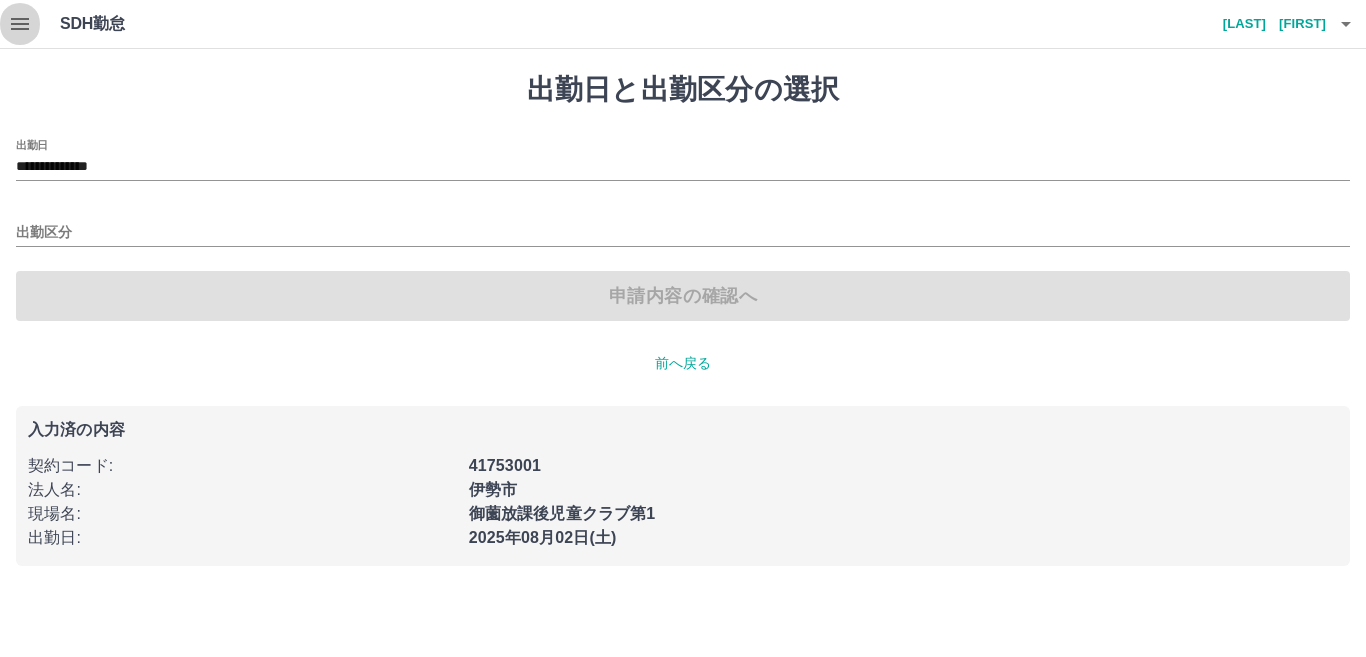 click 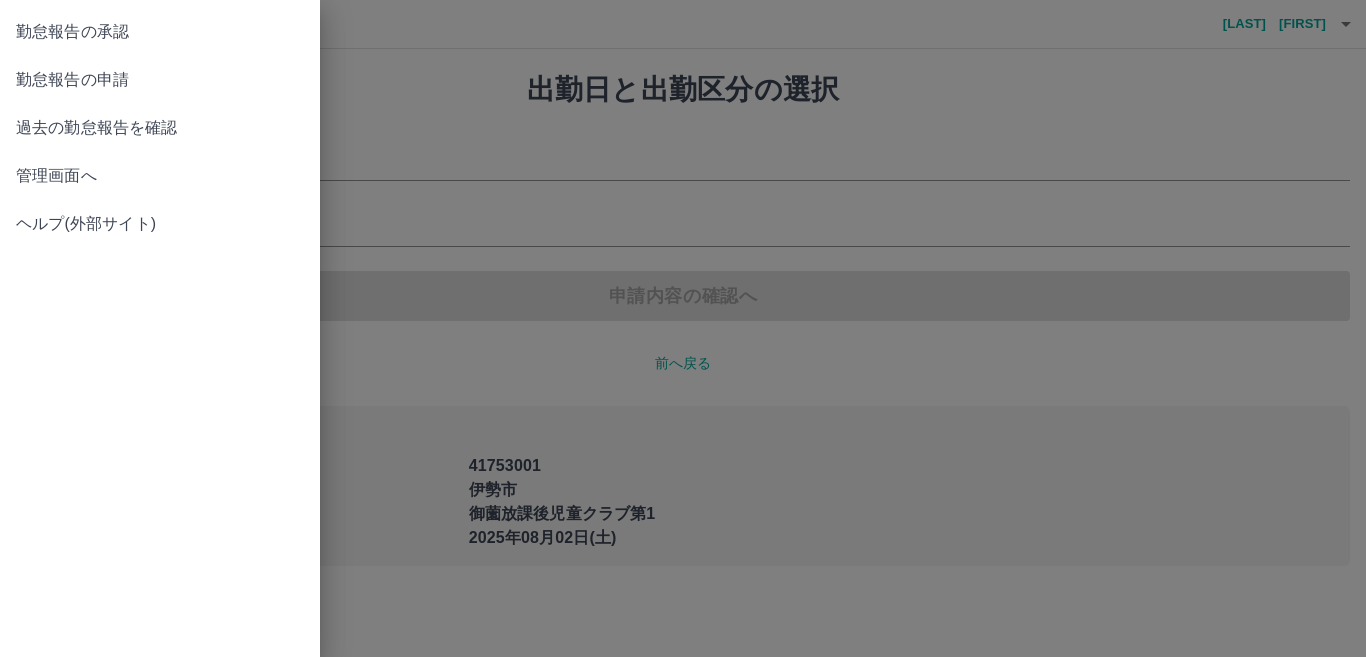 click at bounding box center (683, 328) 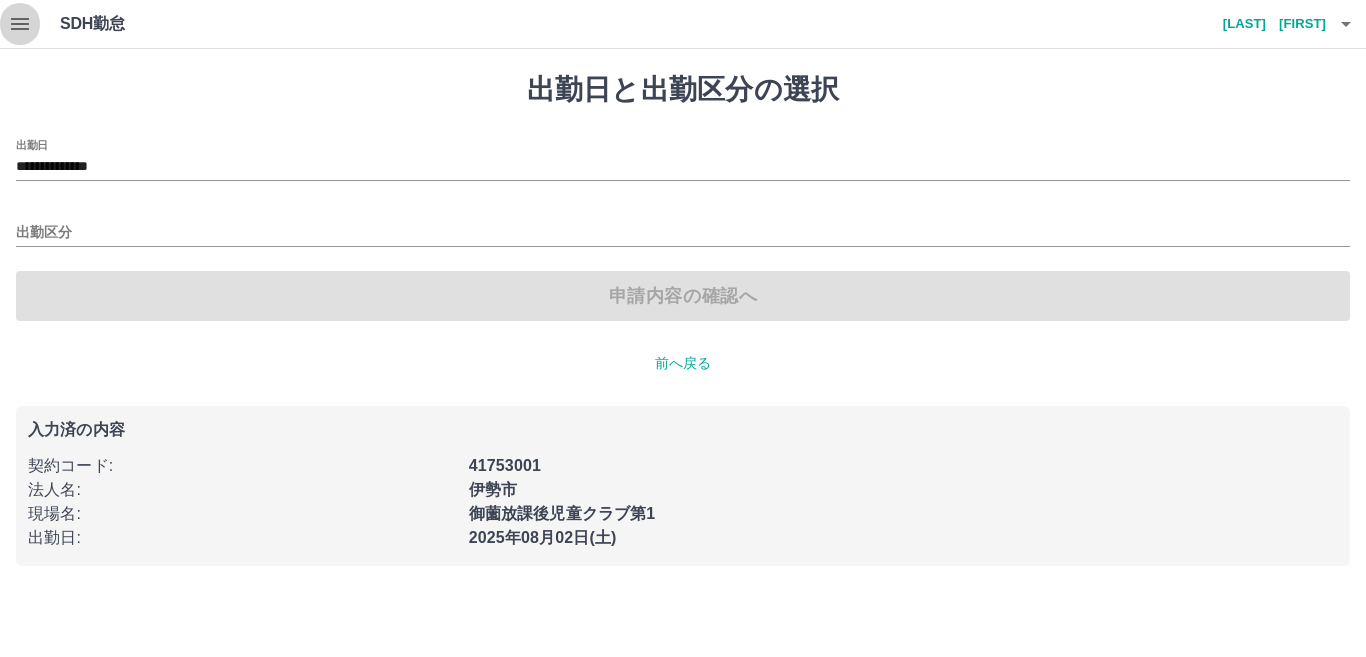 click 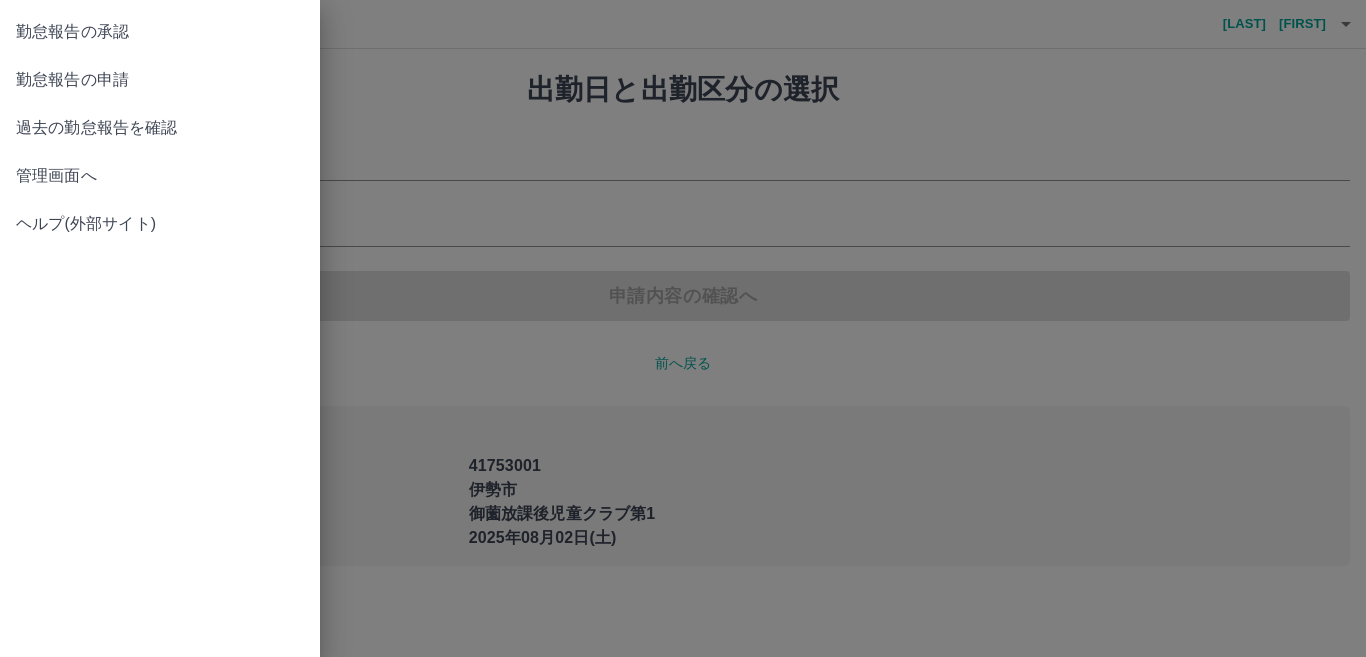 click on "管理画面へ" at bounding box center (160, 176) 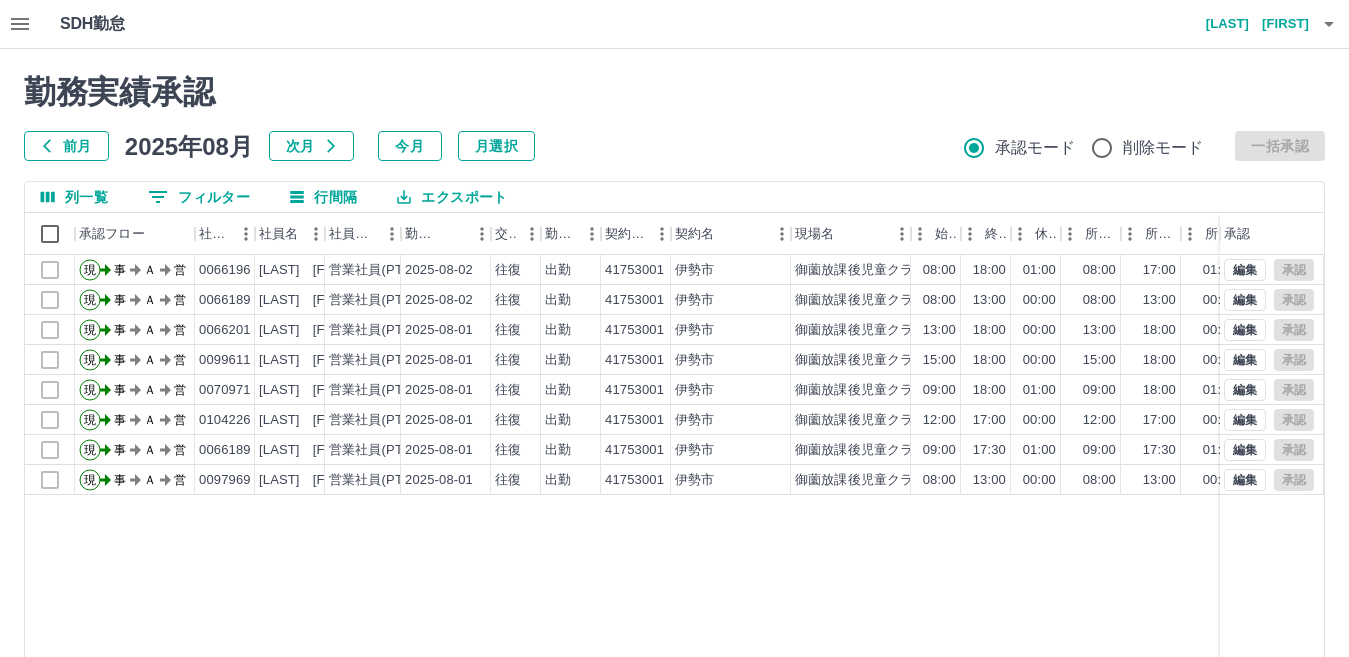 click on "勤務実績承認 前月 2025年08月 次月 今月 月選択 承認モード 削除モード 一括承認" at bounding box center (674, 117) 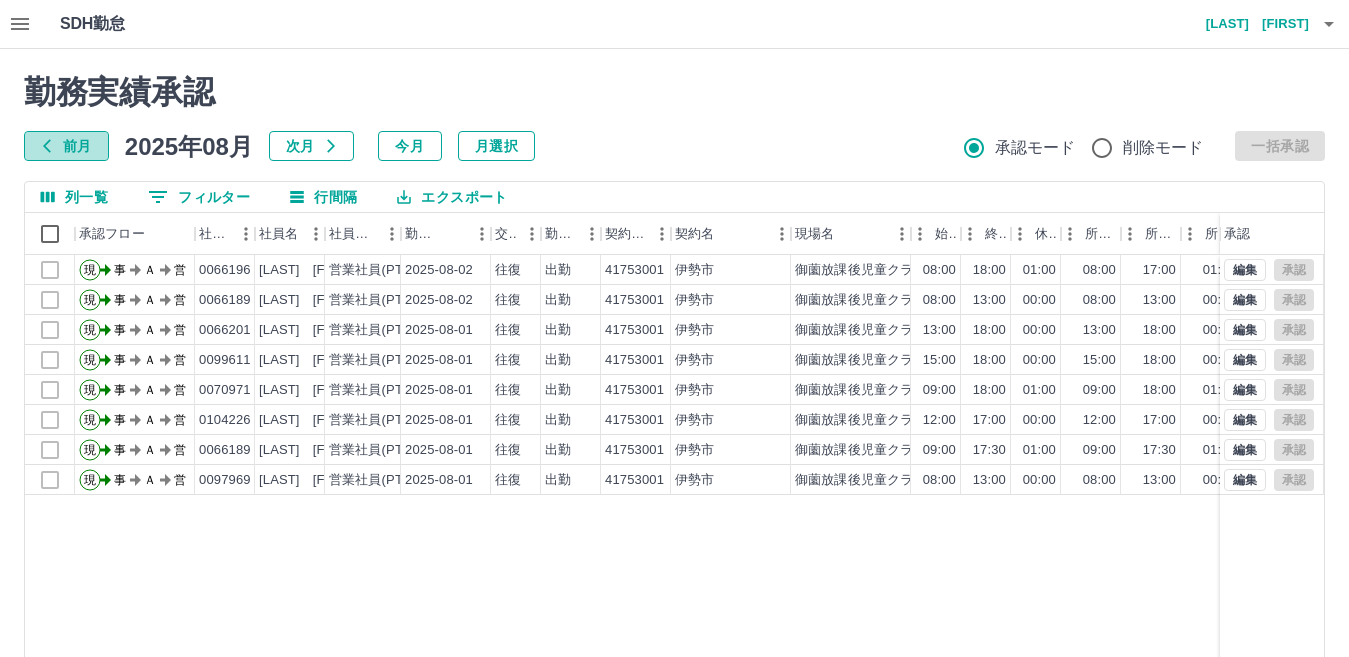 click on "前月" at bounding box center (66, 146) 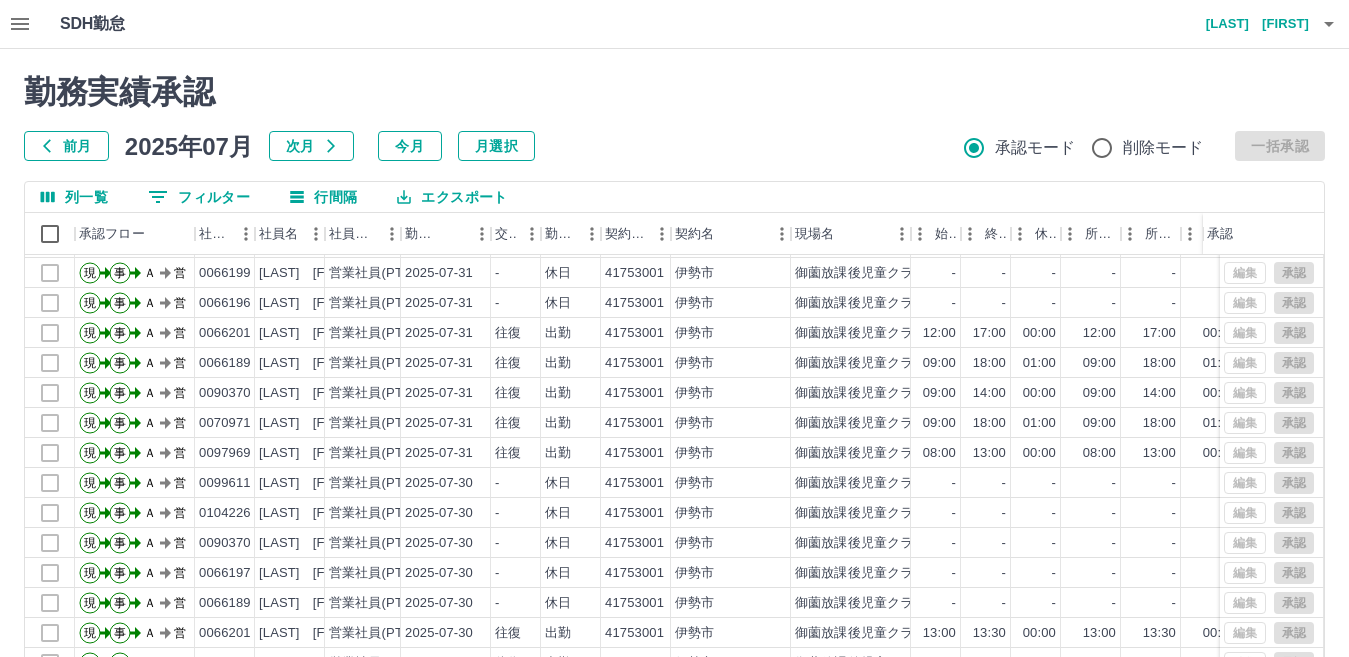 scroll, scrollTop: 104, scrollLeft: 0, axis: vertical 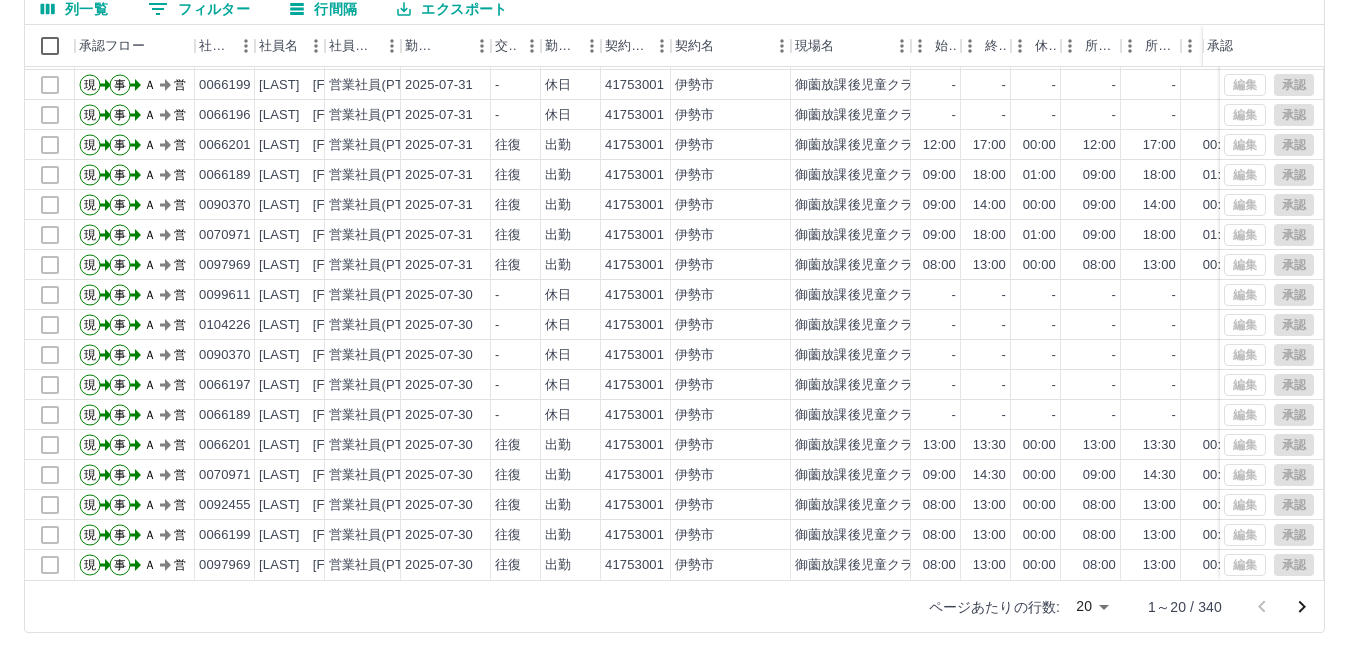 click 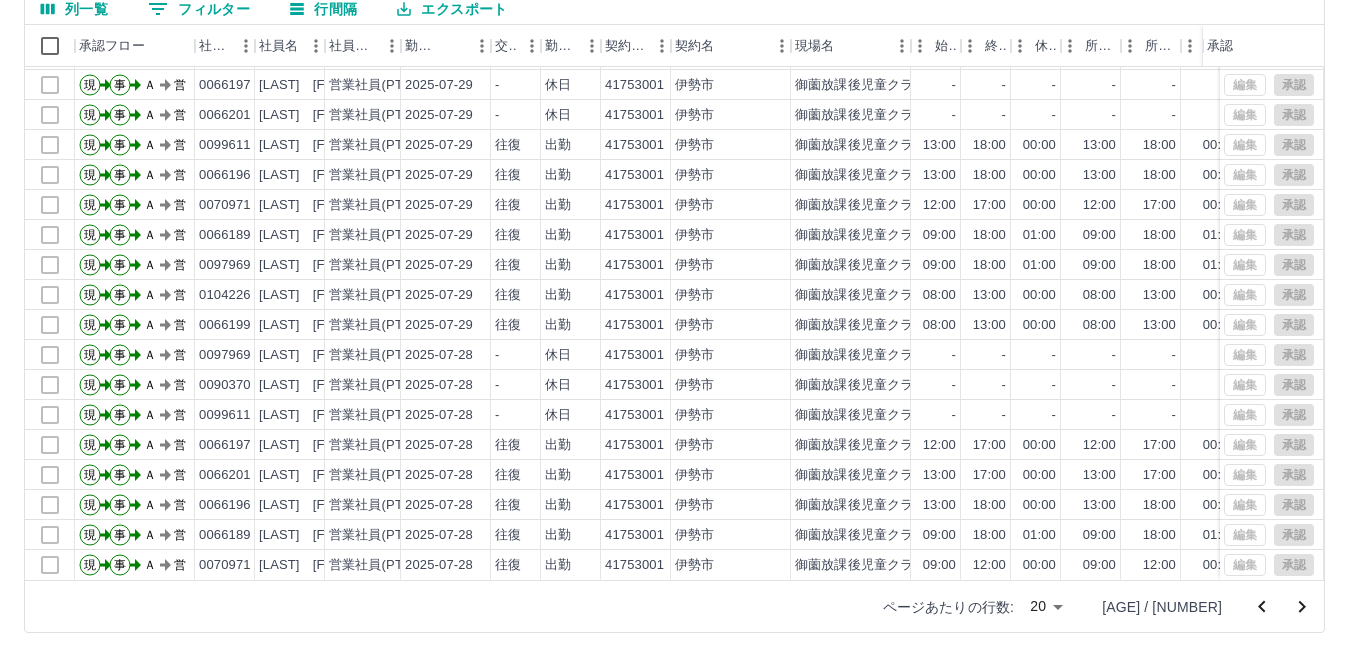 scroll, scrollTop: 0, scrollLeft: 0, axis: both 